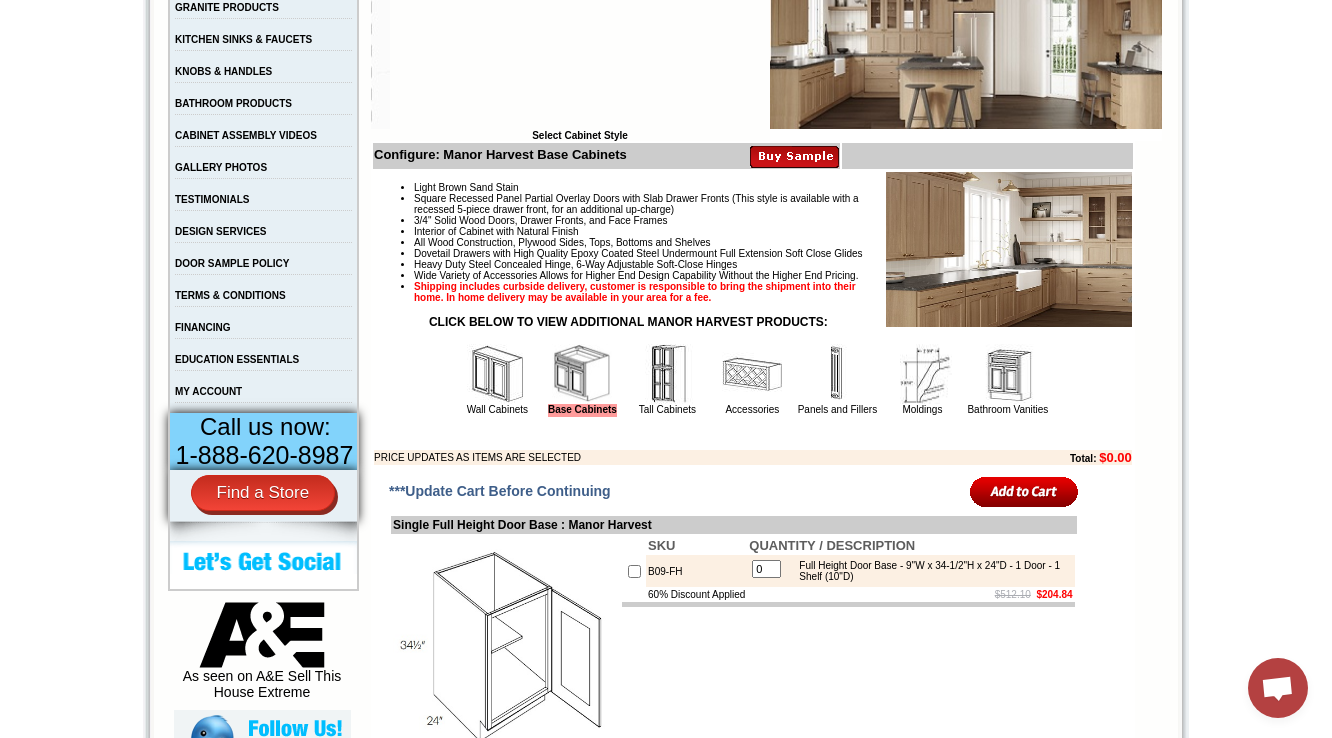 scroll, scrollTop: 480, scrollLeft: 0, axis: vertical 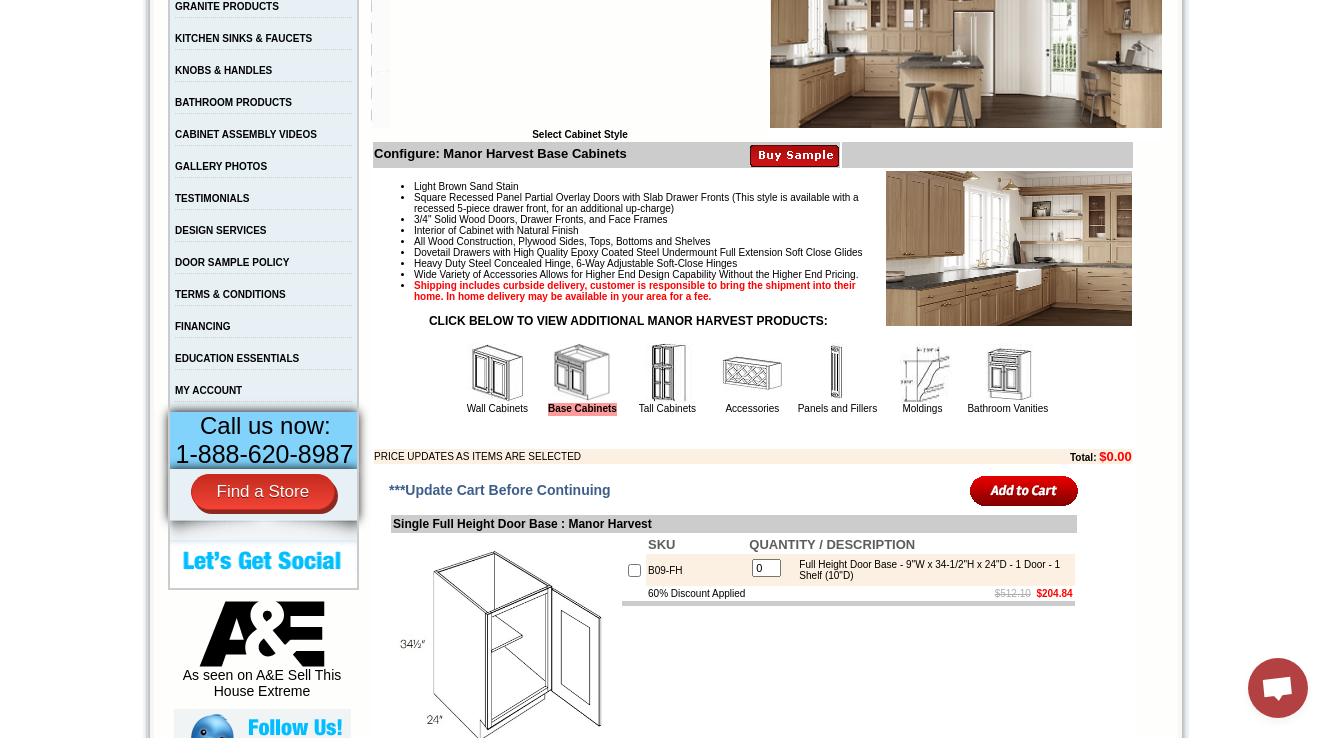 click at bounding box center (497, 373) 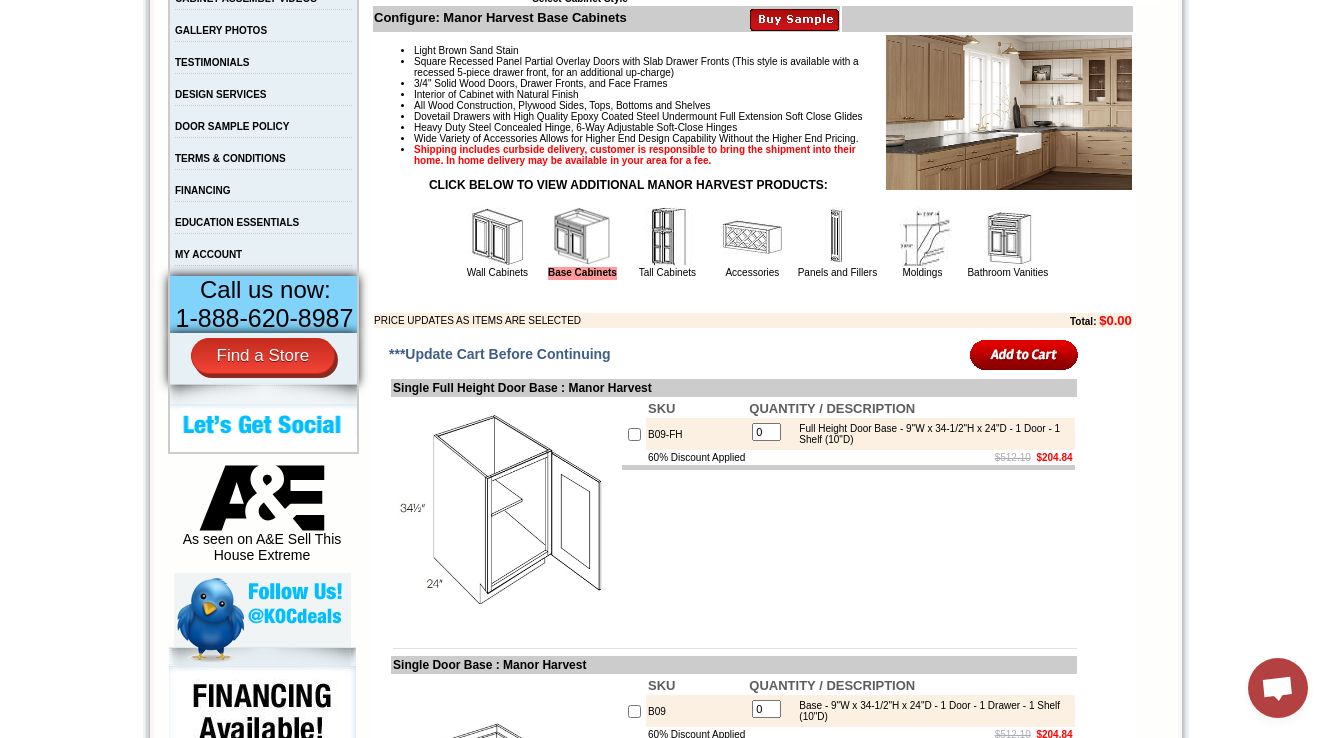 scroll, scrollTop: 640, scrollLeft: 0, axis: vertical 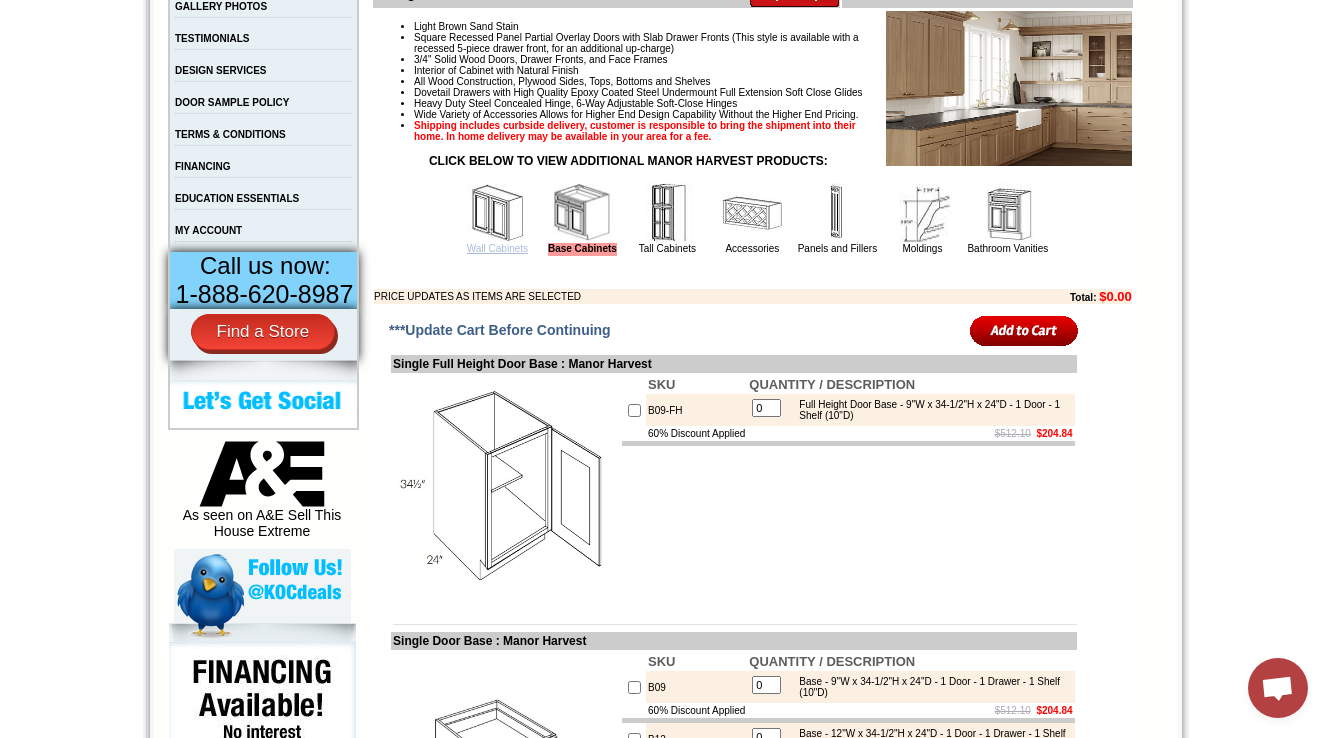 click on "Wall Cabinets" at bounding box center (497, 248) 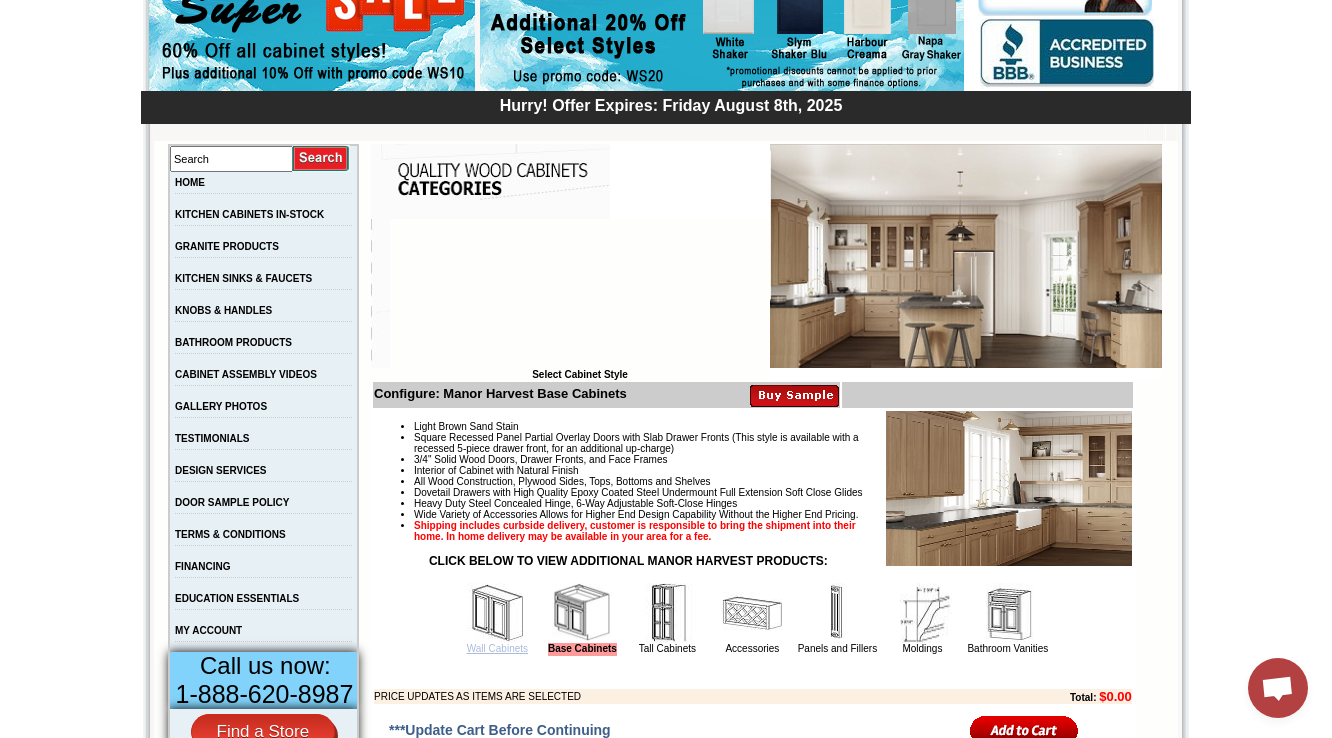scroll, scrollTop: 160, scrollLeft: 0, axis: vertical 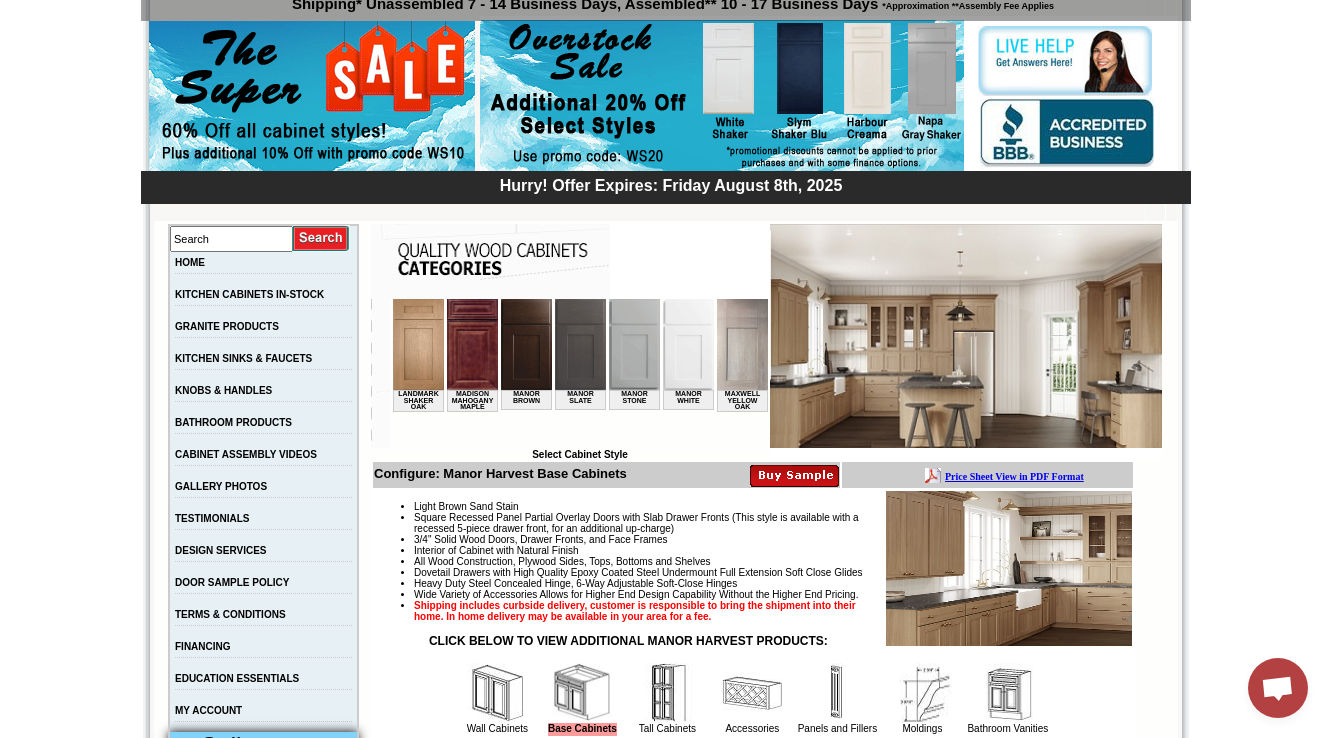 click on "1-888-620-8987
Contact Us   Find a Store   Send Us a Design   View Cart
Shipping* Unassembled 7 - 14 Business Days, Assembled** 10 - 17 Business Days
*Approximation **Assembly Fee Applies
Hurry! Offer Expires: Friday August 8th, 2025
Search
HOME
KITCHEN CABINETS IN-STOCK
GRANITE PRODUCTS" at bounding box center (666, 4548) 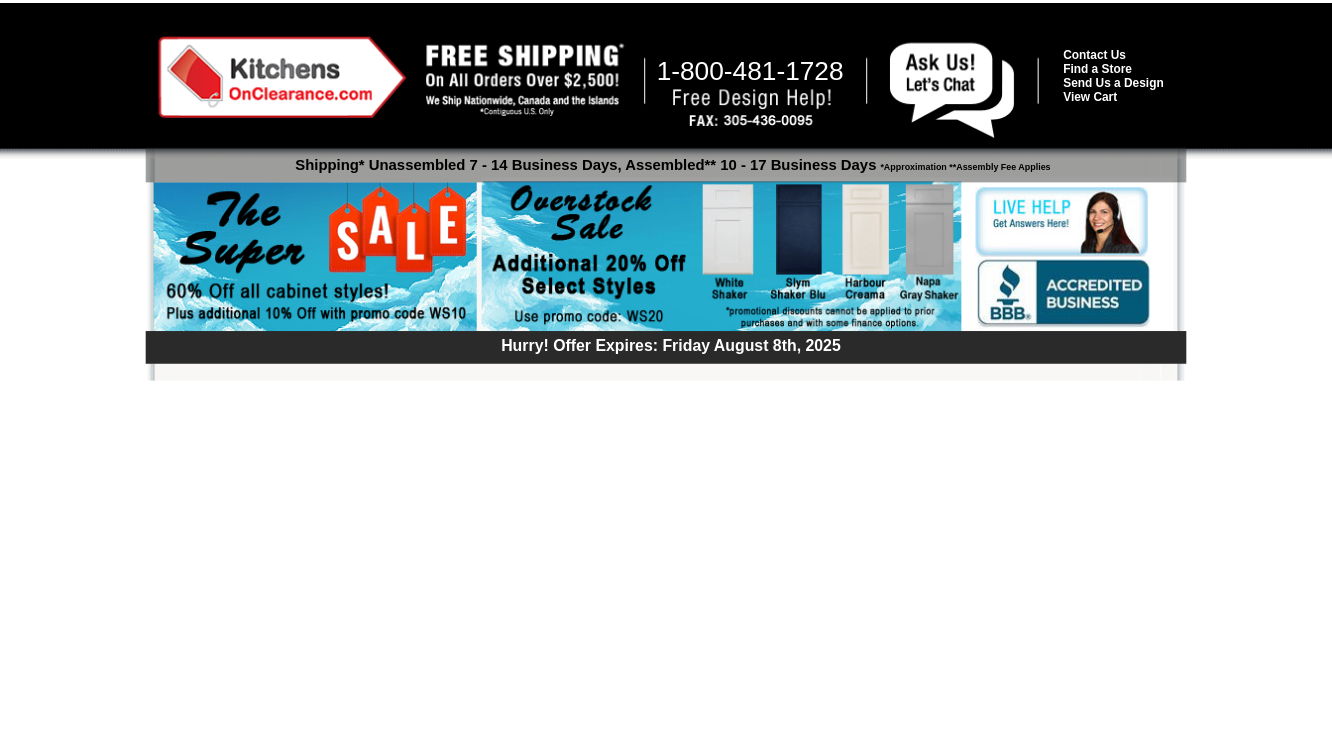 scroll, scrollTop: 0, scrollLeft: 0, axis: both 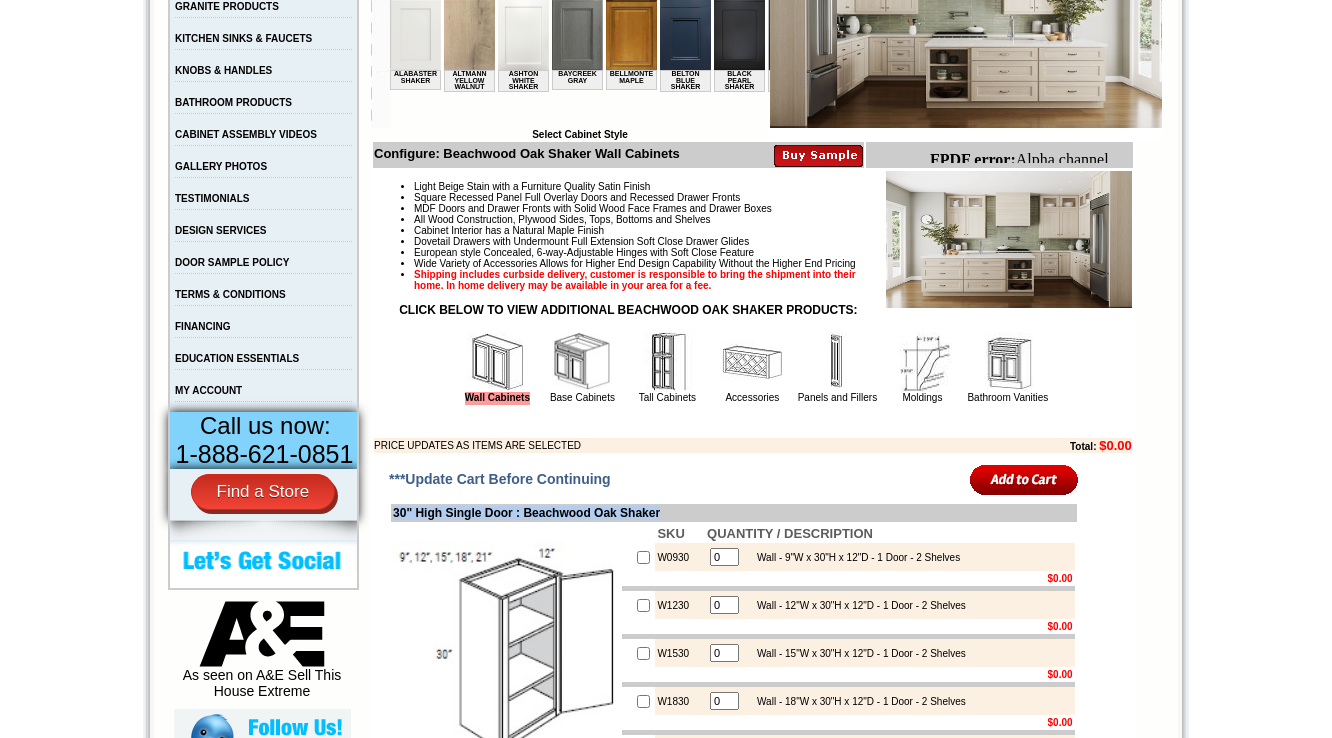 drag, startPoint x: 716, startPoint y: 540, endPoint x: 556, endPoint y: 536, distance: 160.04999 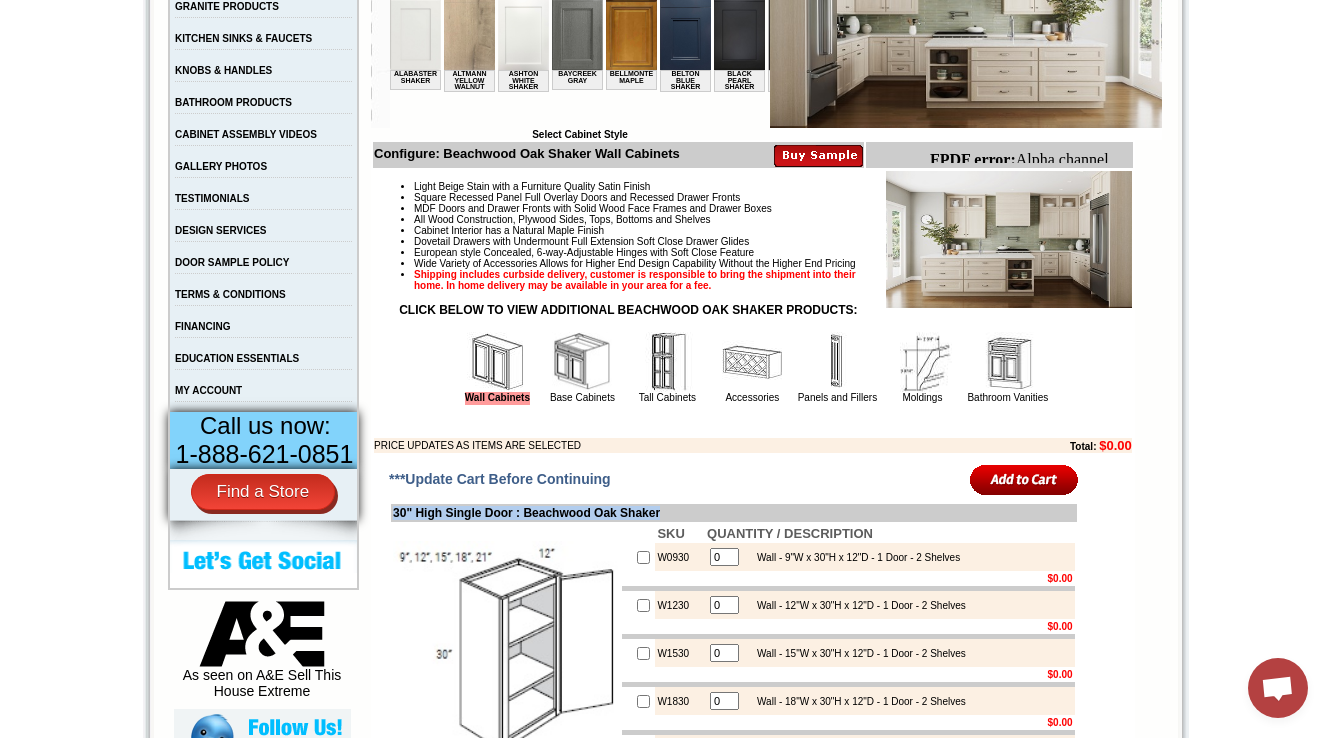 click on "30" High Single Door : Beachwood Oak Shaker" at bounding box center [734, 513] 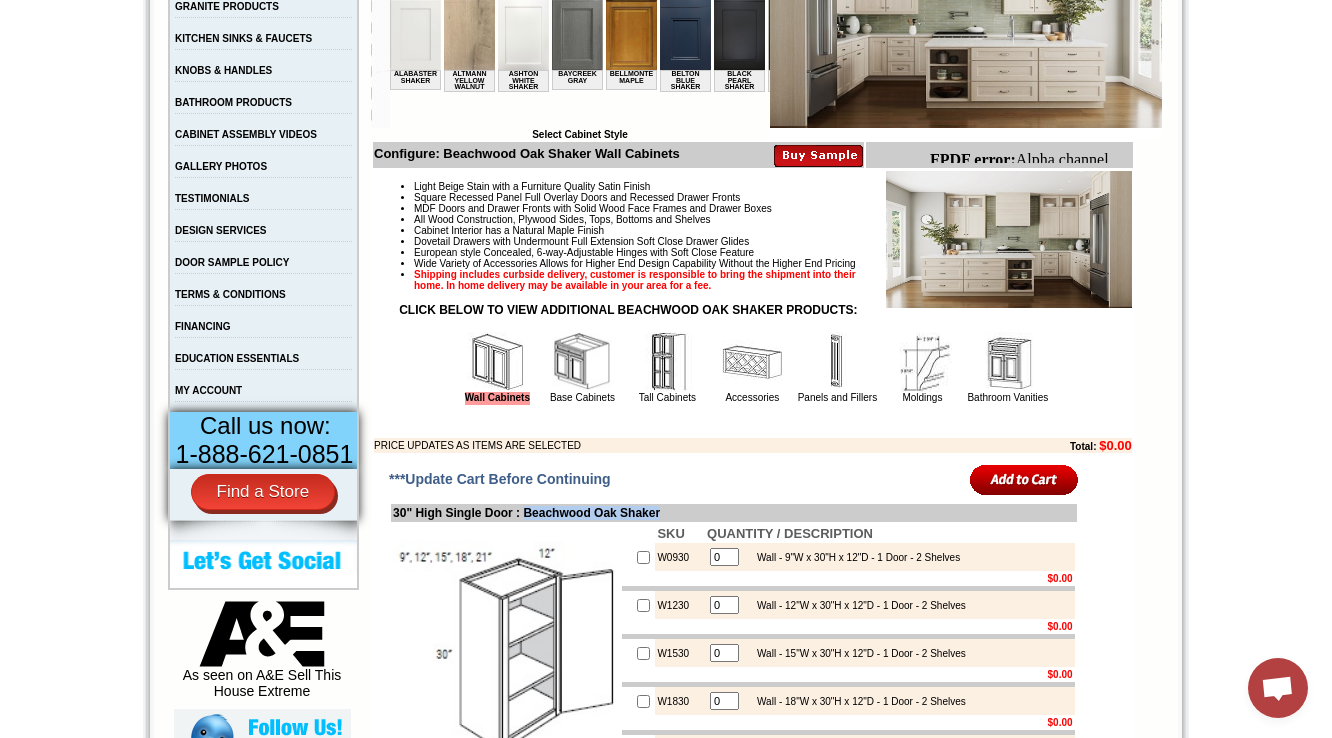 drag, startPoint x: 562, startPoint y: 547, endPoint x: 711, endPoint y: 546, distance: 149.00336 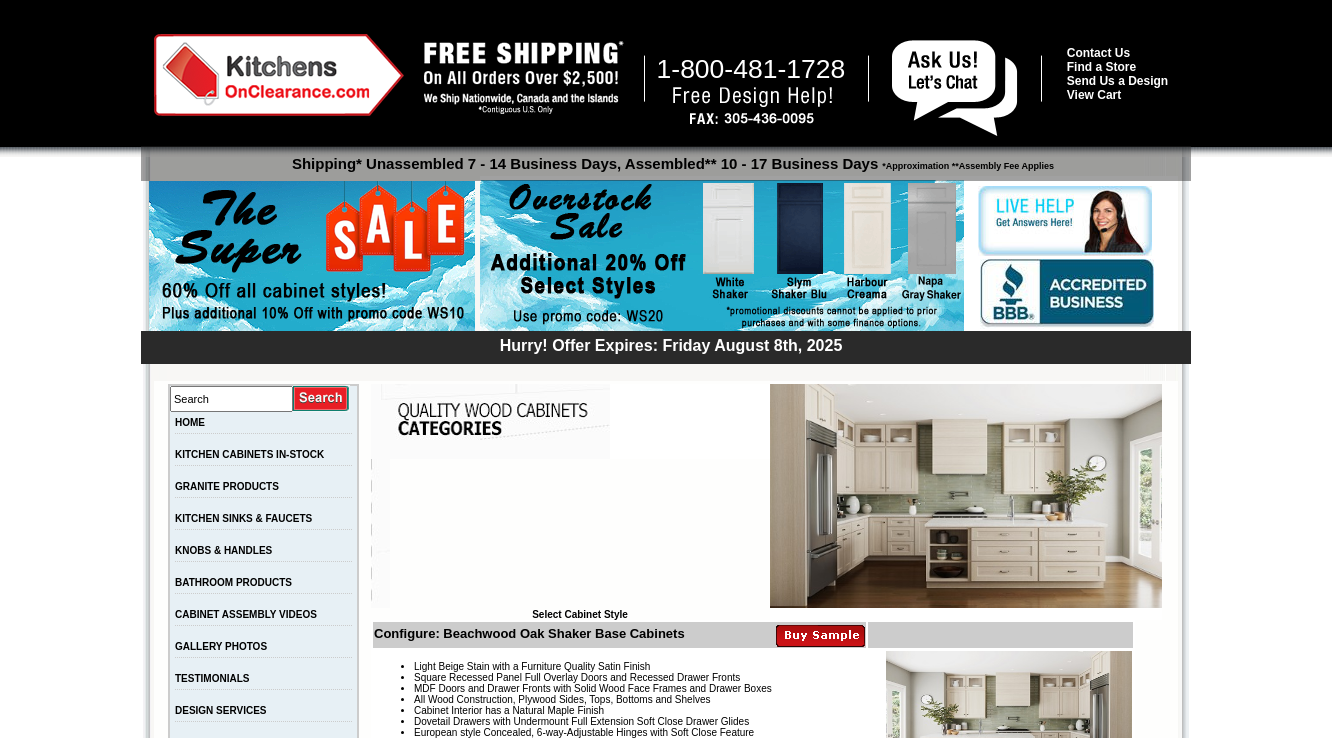 scroll, scrollTop: 0, scrollLeft: 0, axis: both 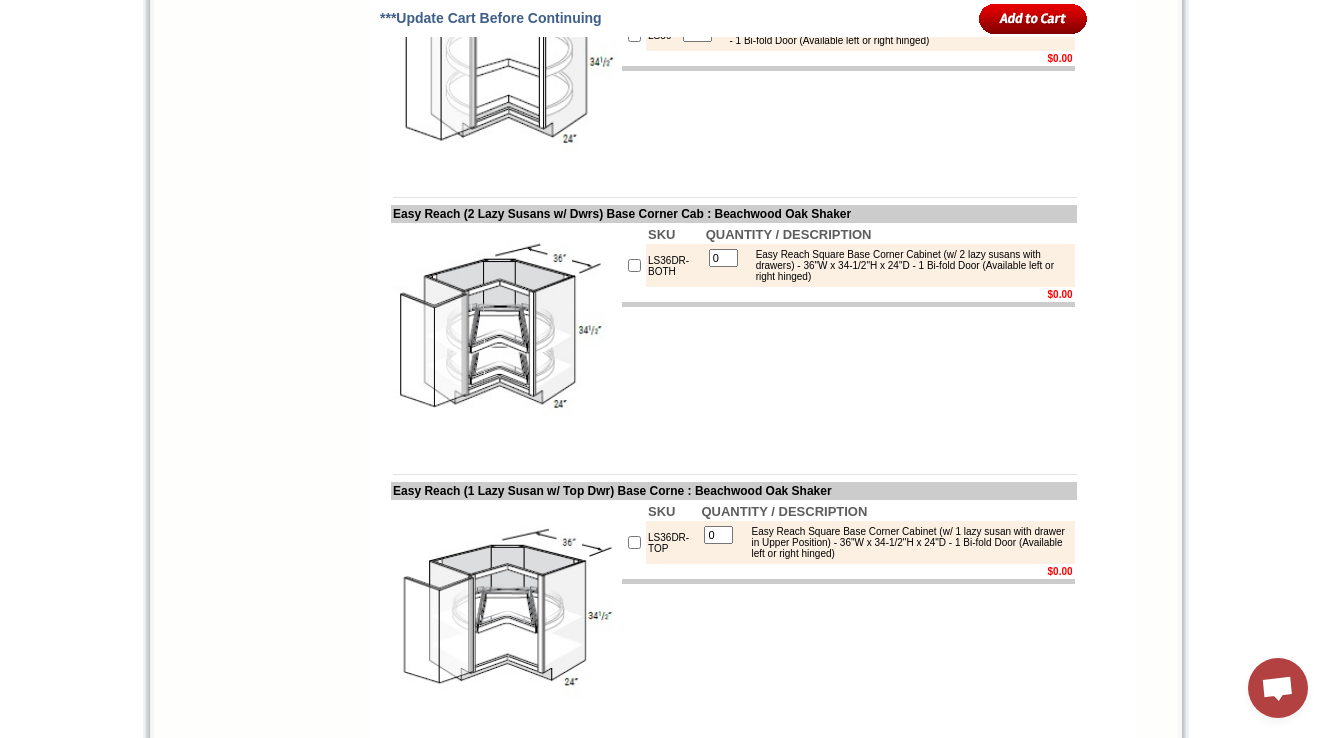 click on "LS36" at bounding box center (661, 35) 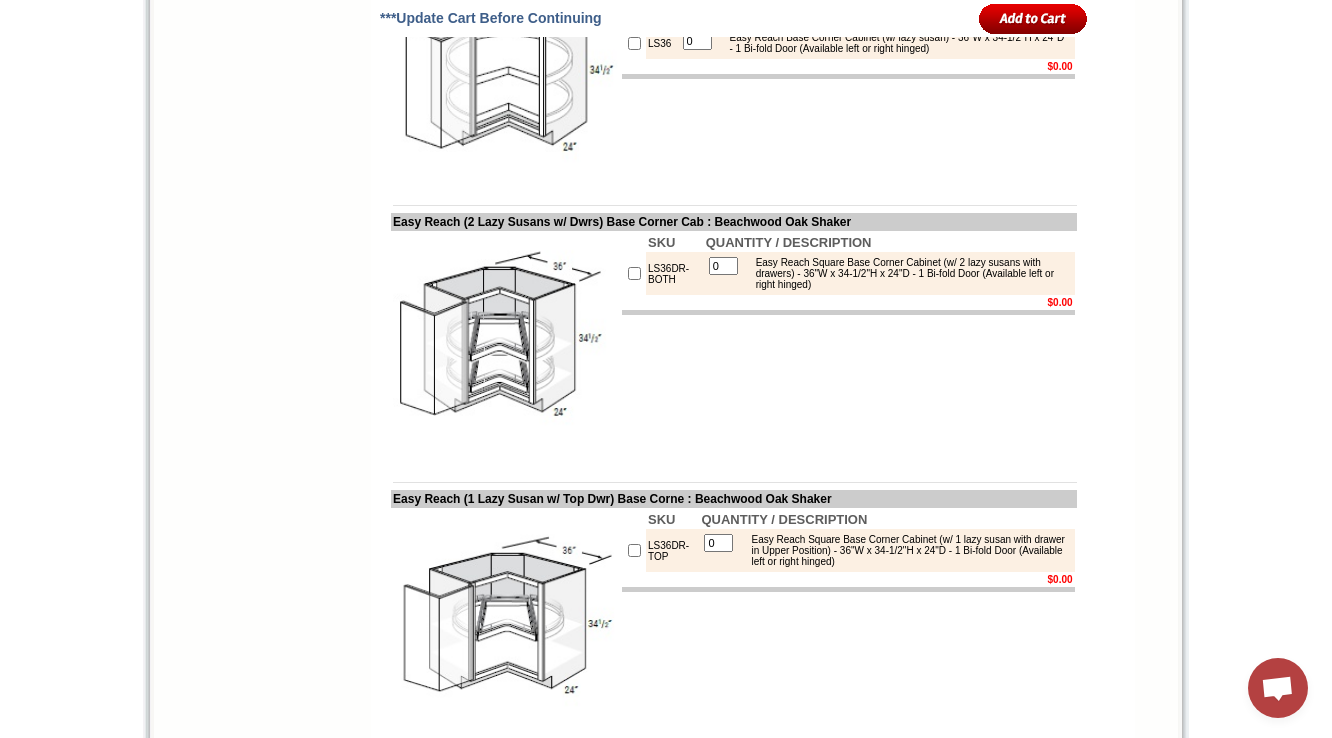 scroll, scrollTop: 8800, scrollLeft: 0, axis: vertical 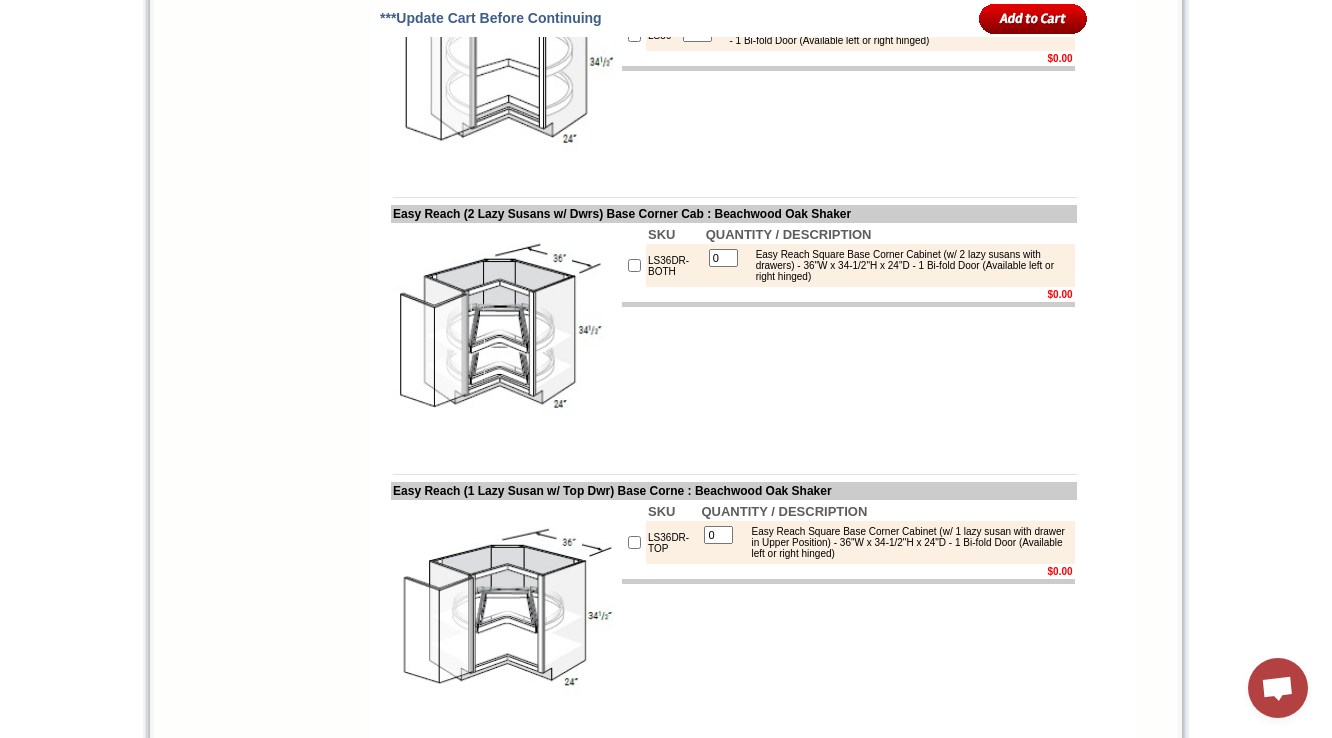 click on "LS36" at bounding box center [661, 35] 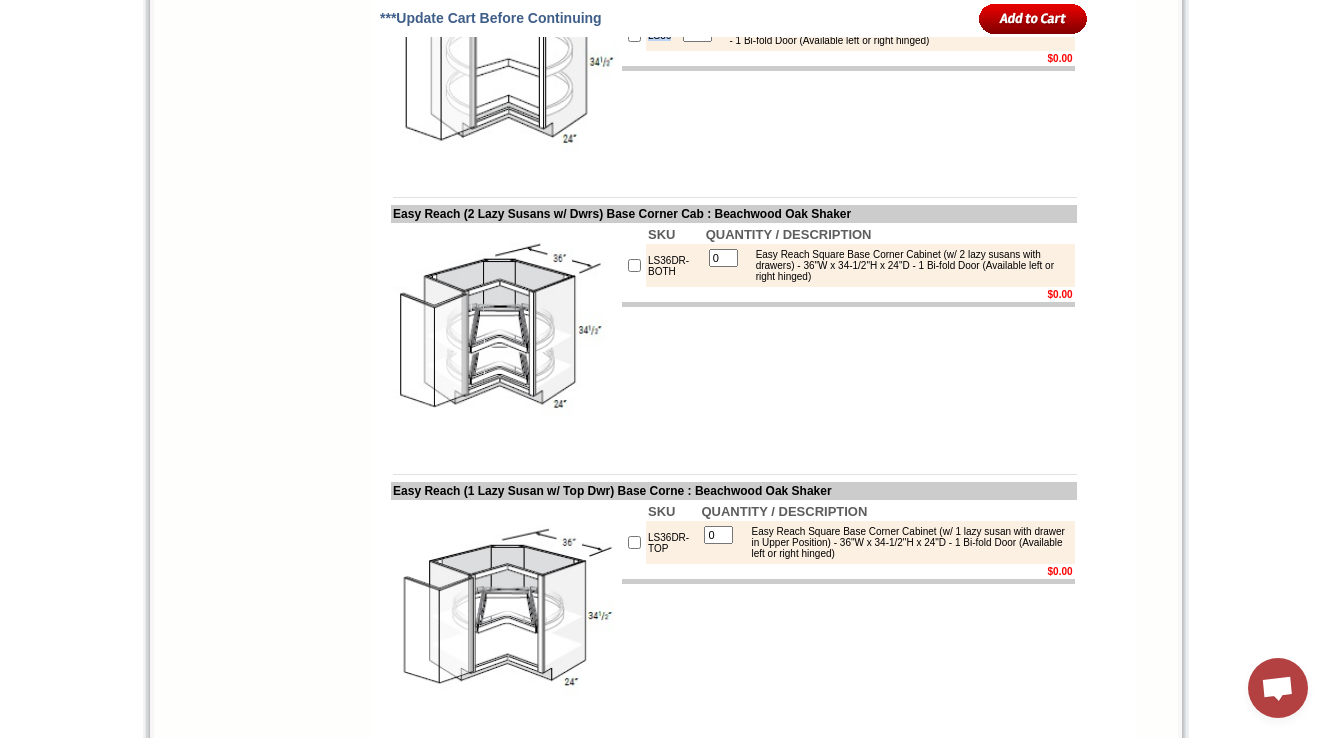 click on "LS36" at bounding box center [661, 35] 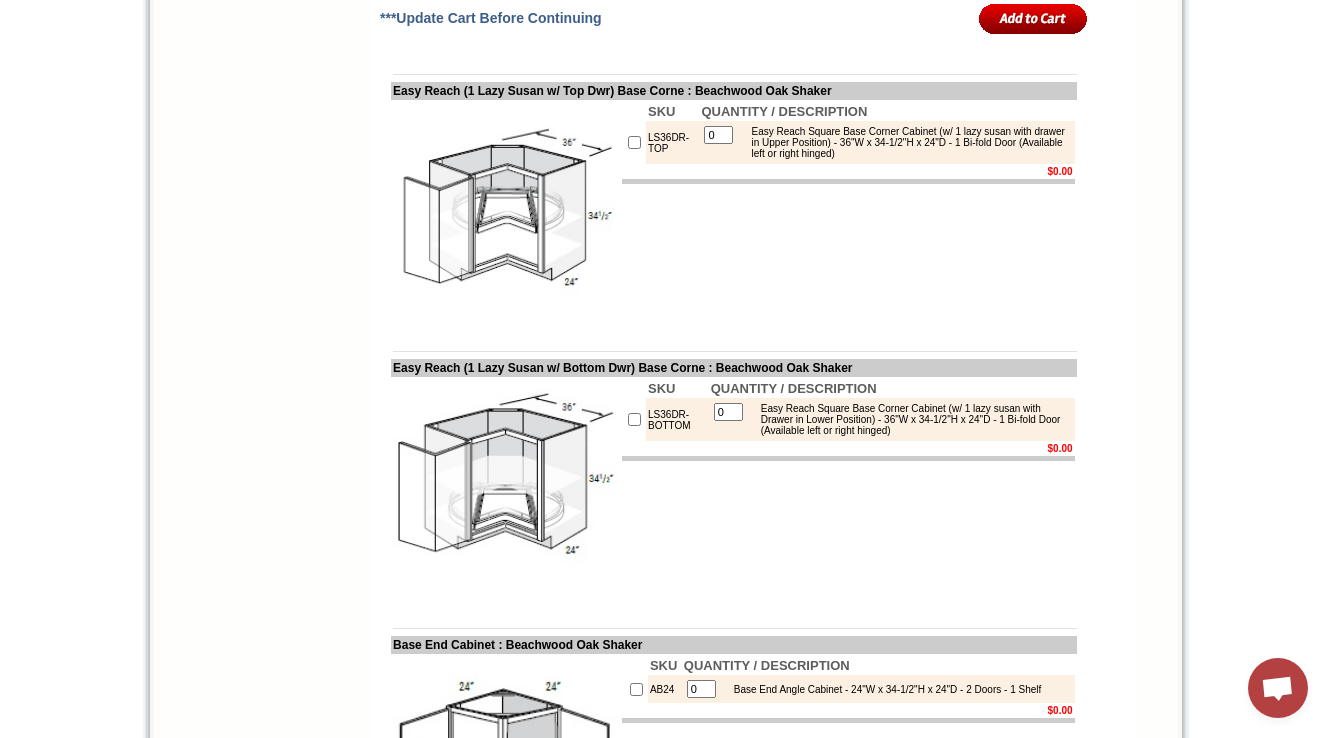 scroll, scrollTop: 8772, scrollLeft: 0, axis: vertical 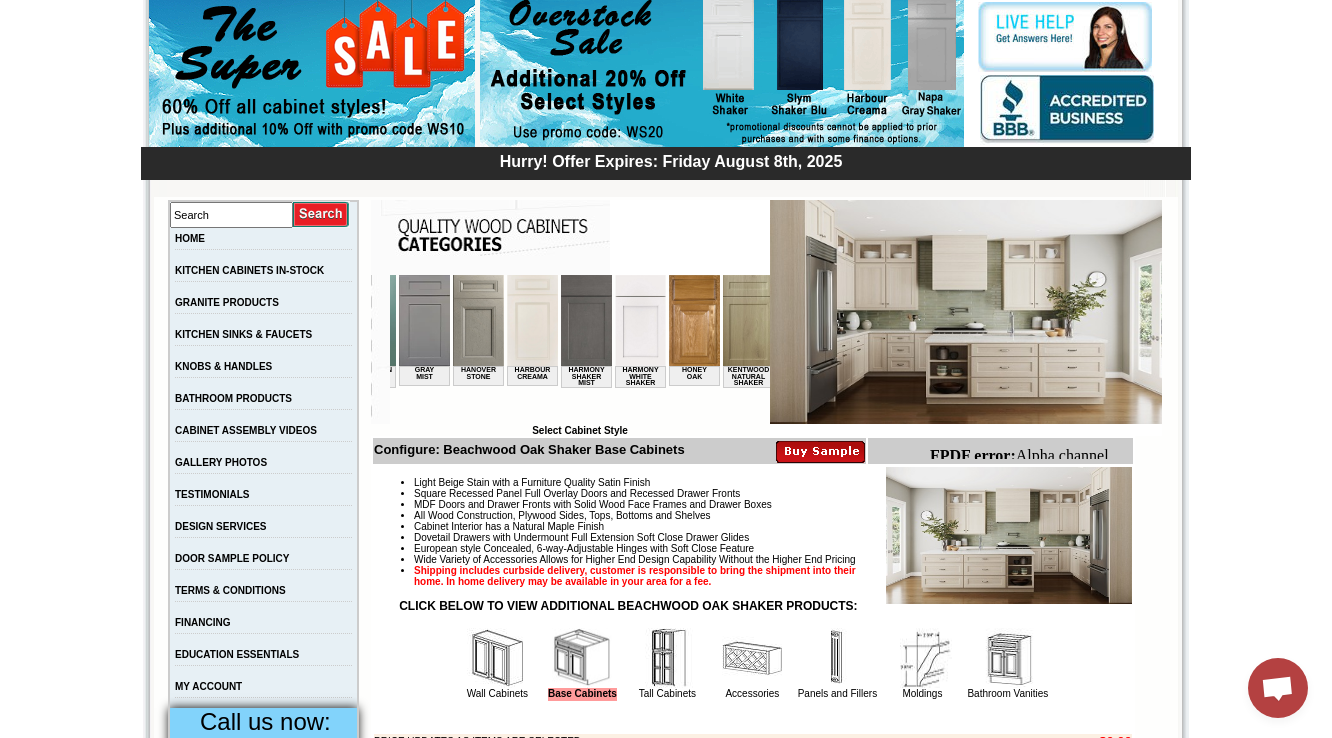 click at bounding box center [640, 320] 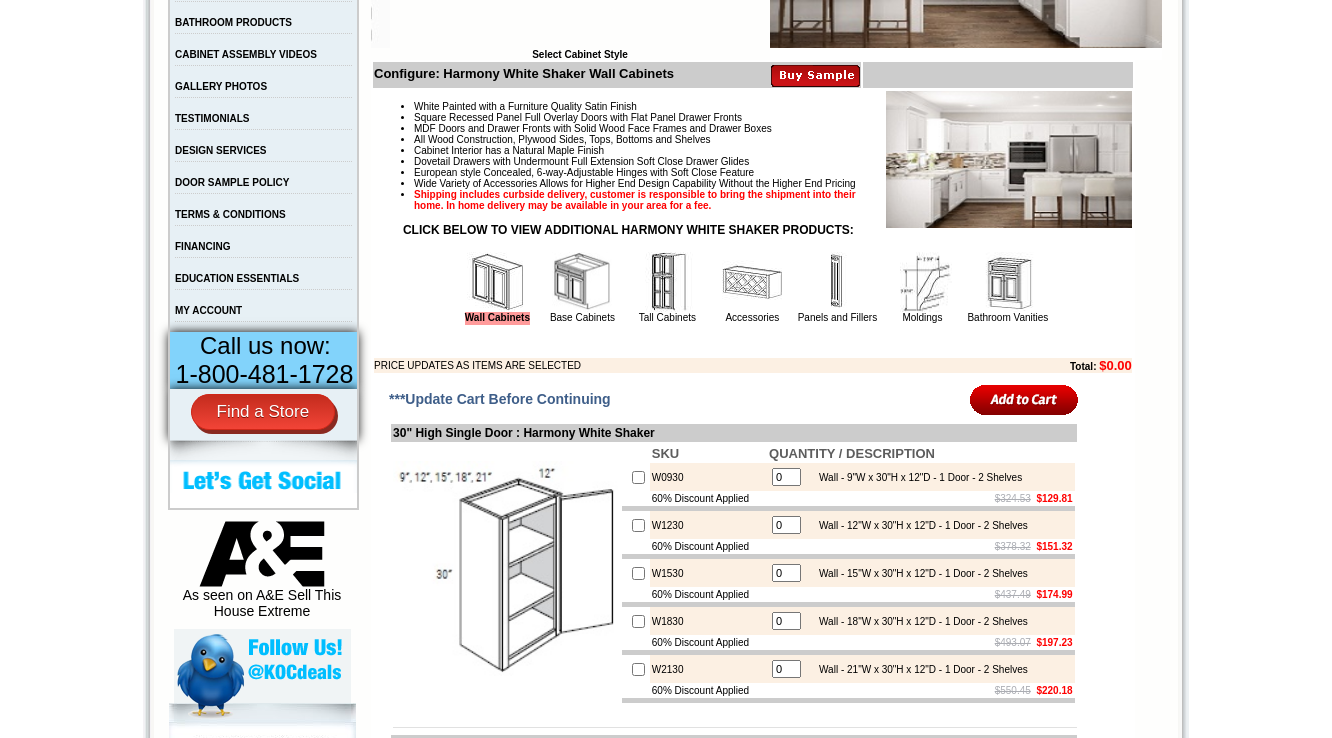 click at bounding box center (582, 282) 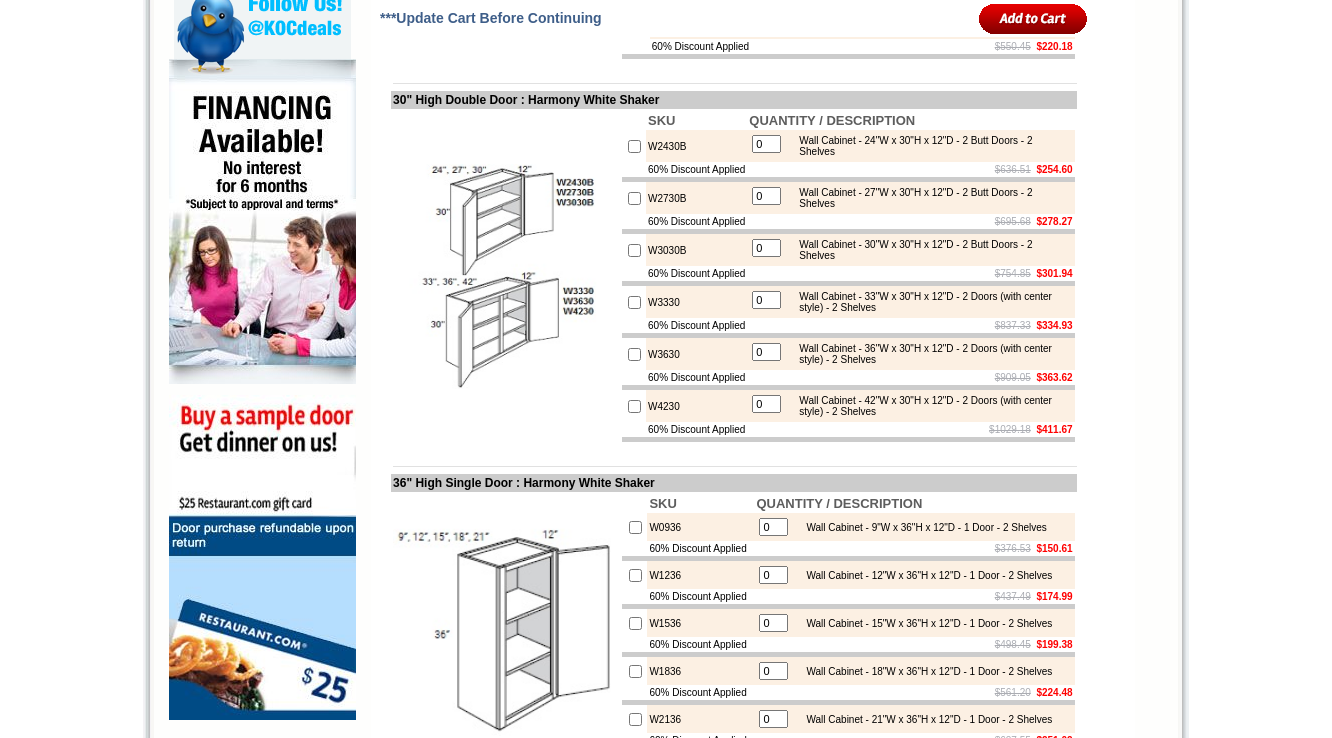 scroll, scrollTop: 0, scrollLeft: 0, axis: both 